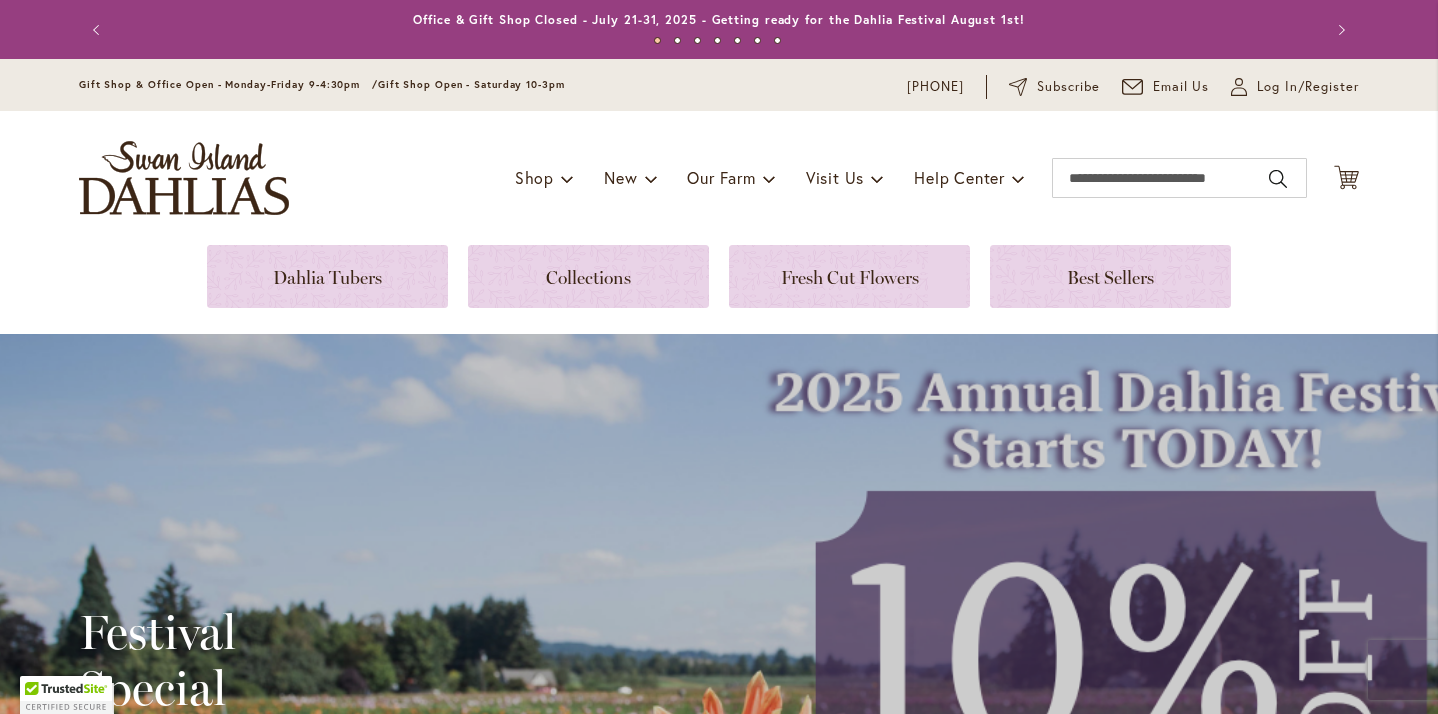 scroll, scrollTop: 0, scrollLeft: 0, axis: both 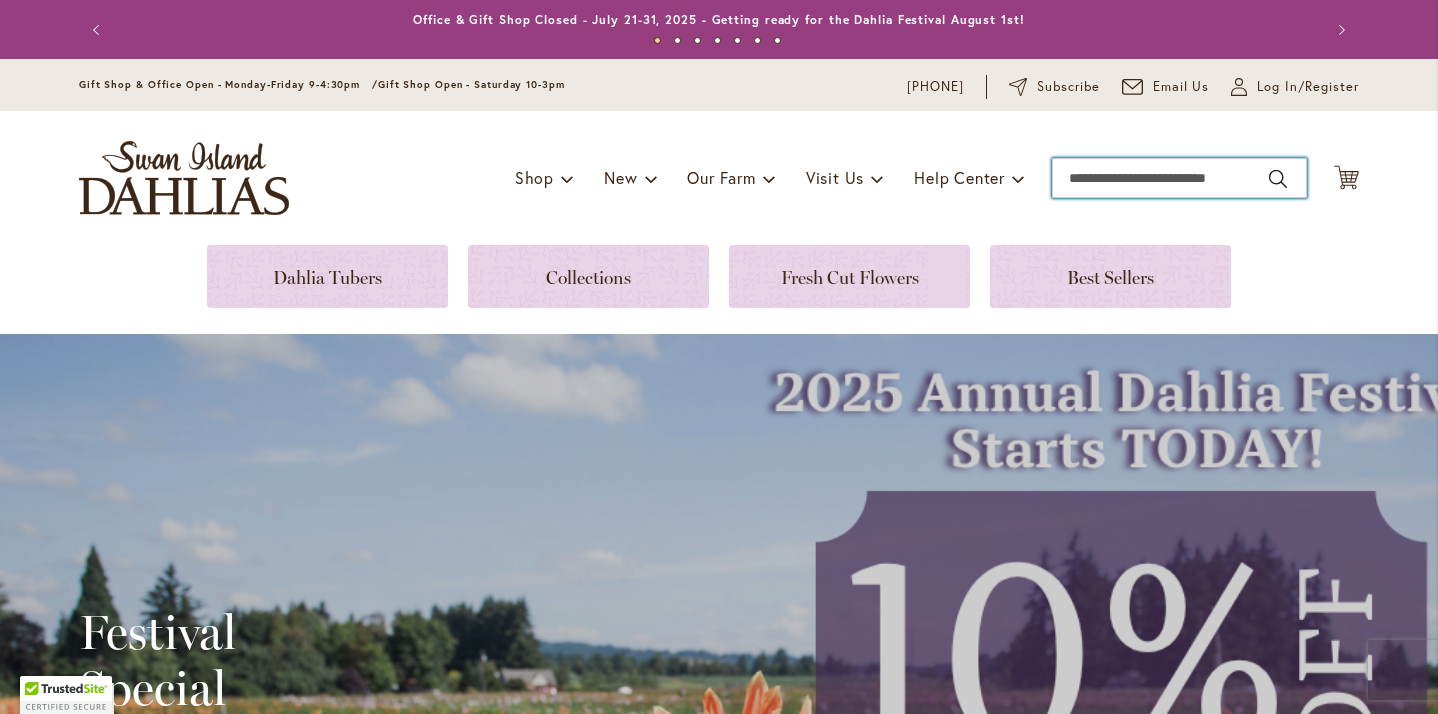 click on "Search" at bounding box center [1179, 178] 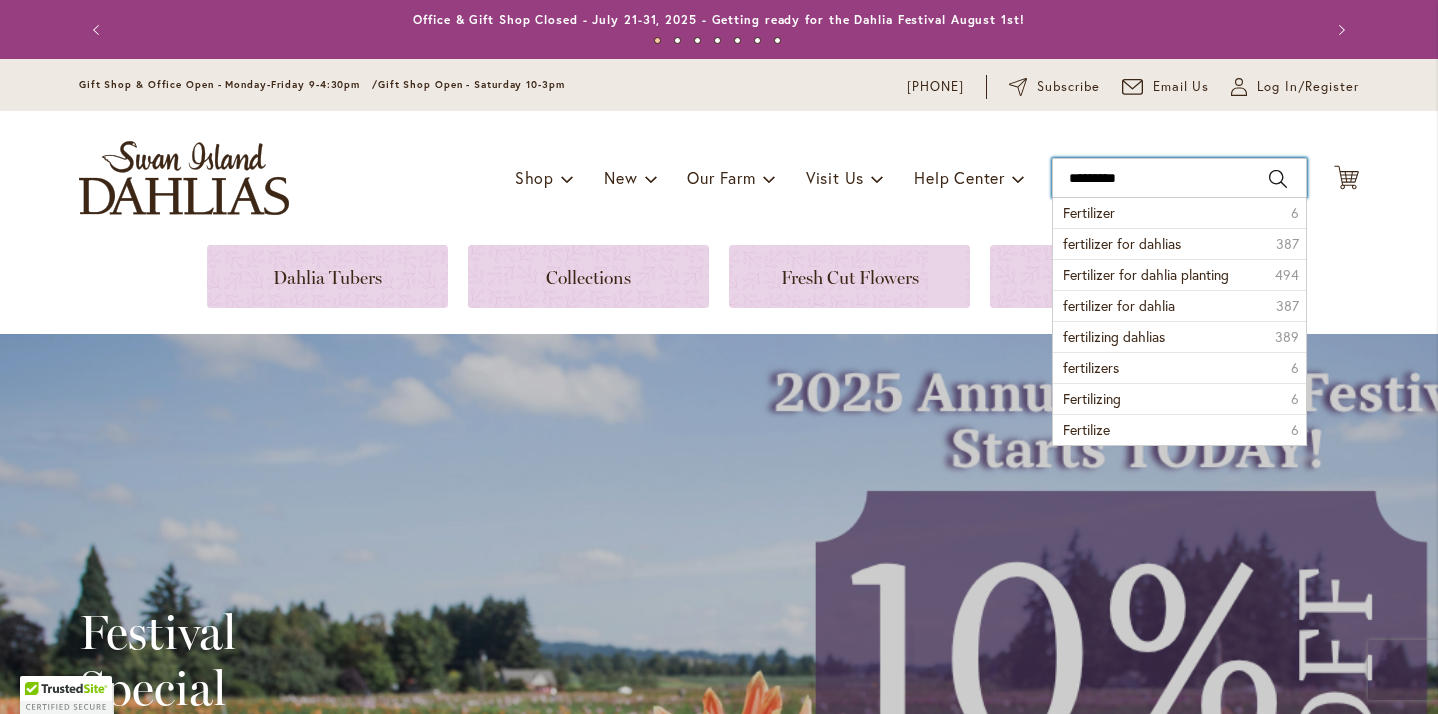 type on "**********" 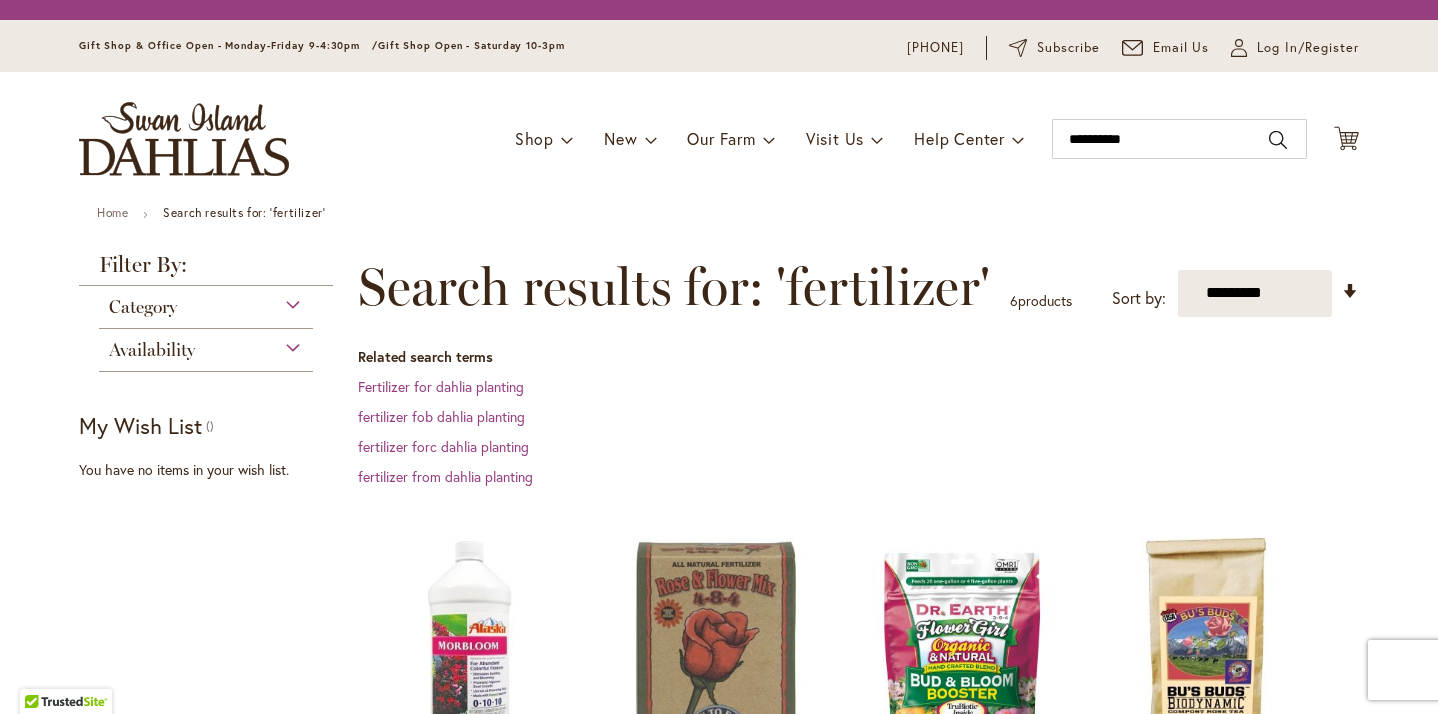 scroll, scrollTop: 0, scrollLeft: 0, axis: both 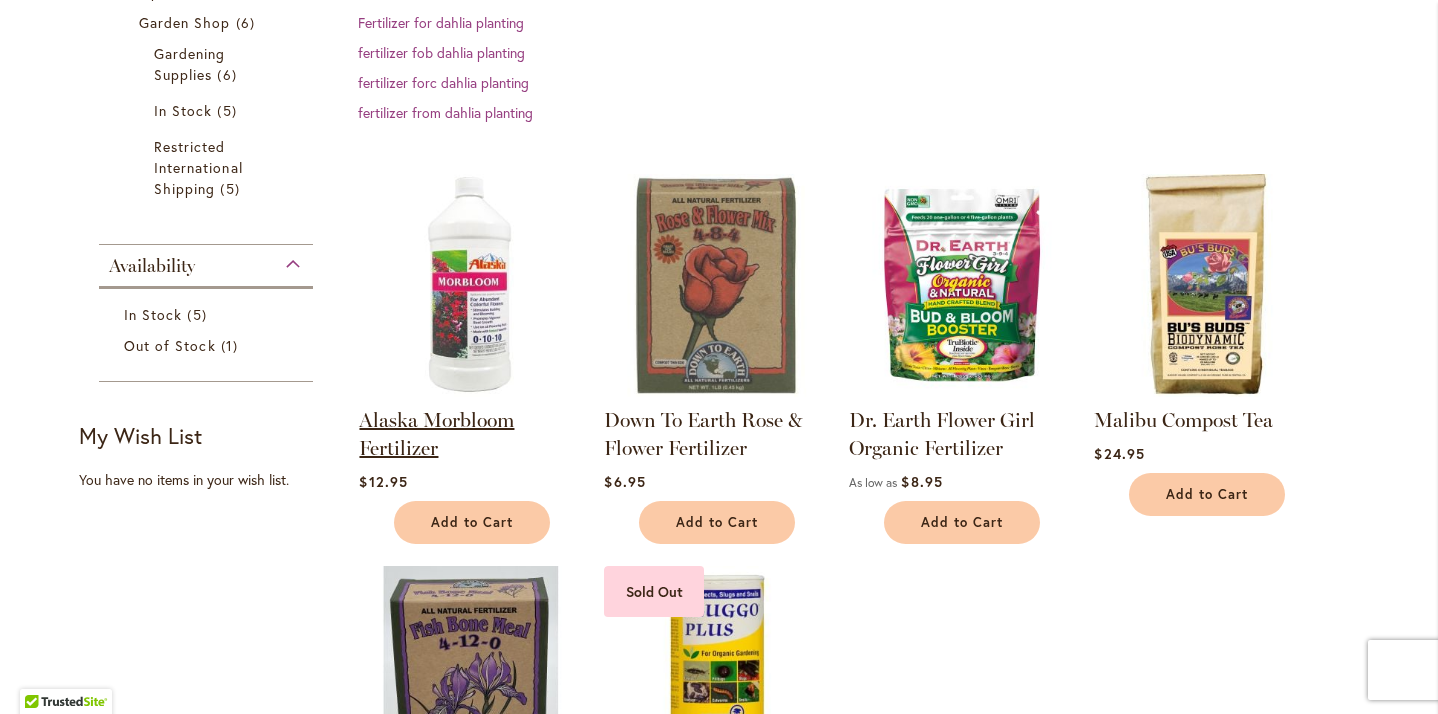 click on "Alaska Morbloom Fertilizer" at bounding box center (436, 434) 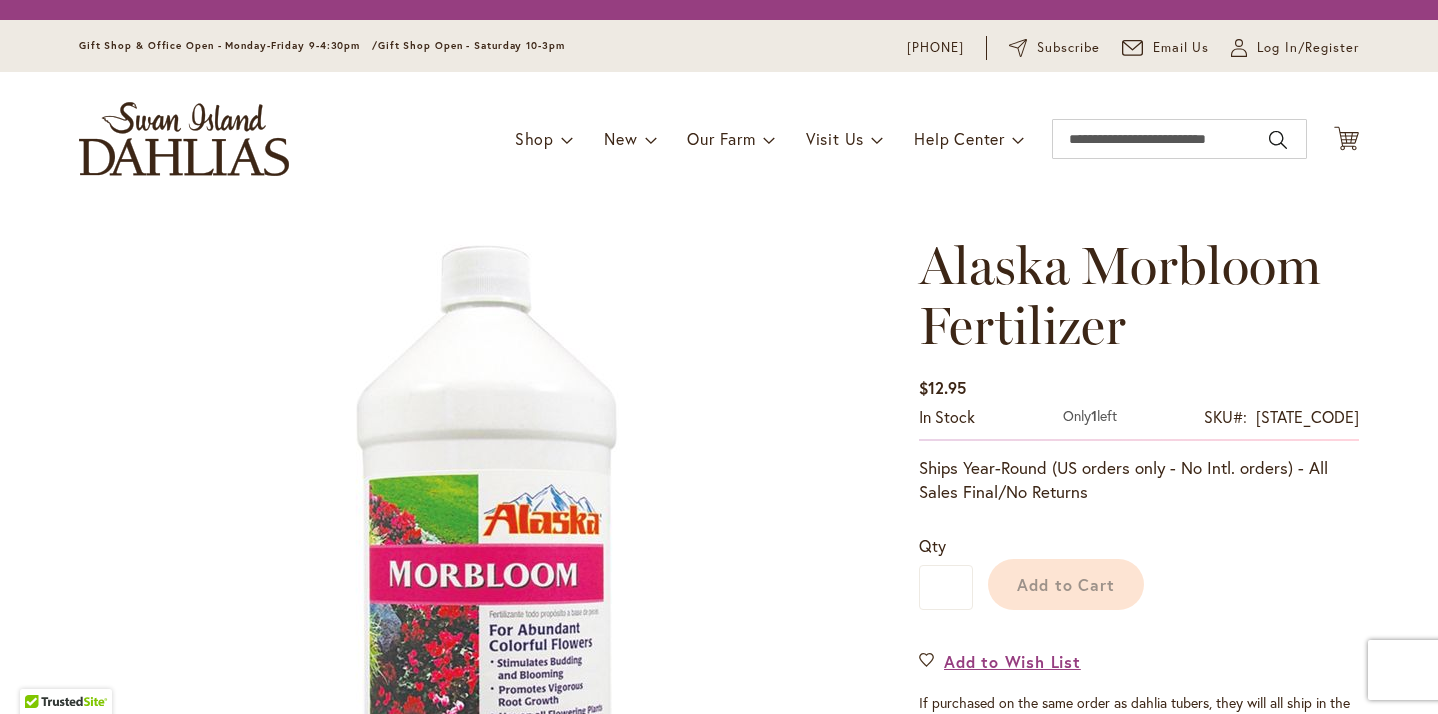 scroll, scrollTop: 0, scrollLeft: 0, axis: both 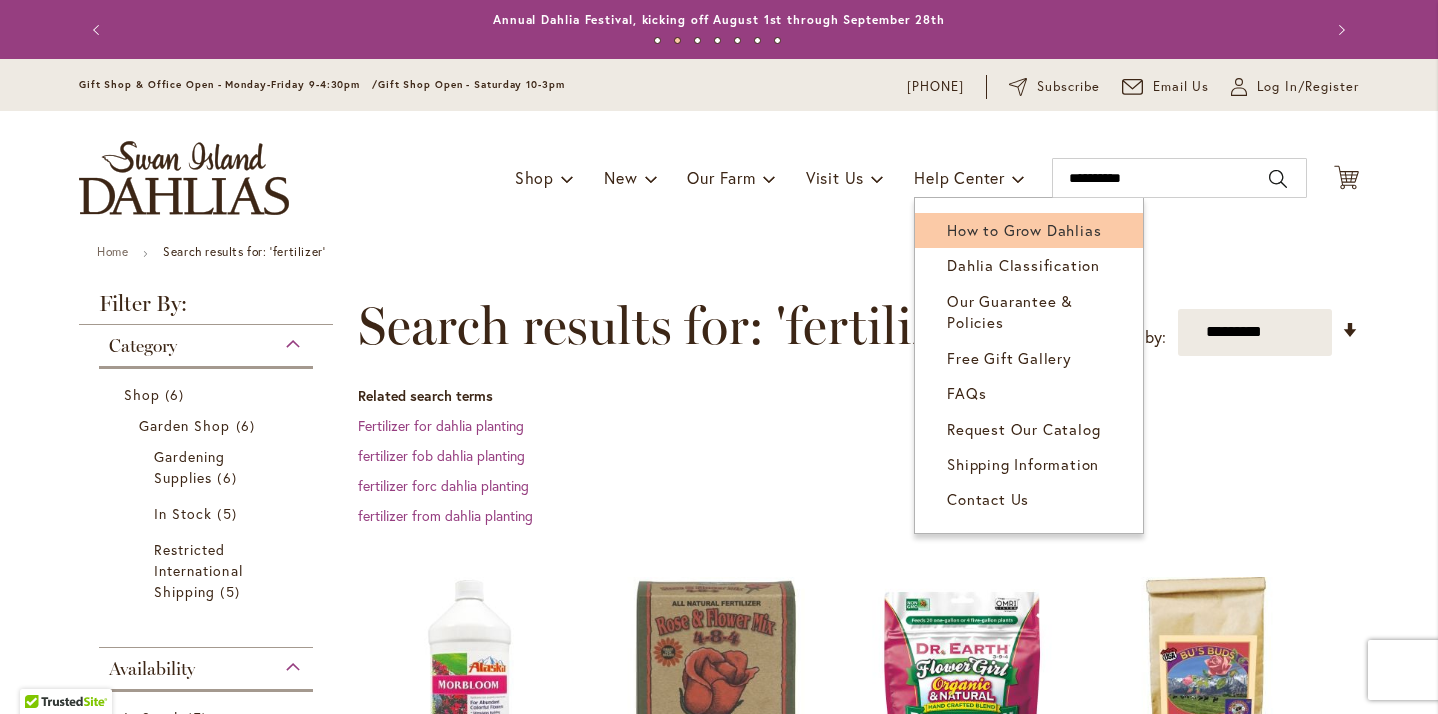 click on "How to Grow Dahlias" at bounding box center (1024, 230) 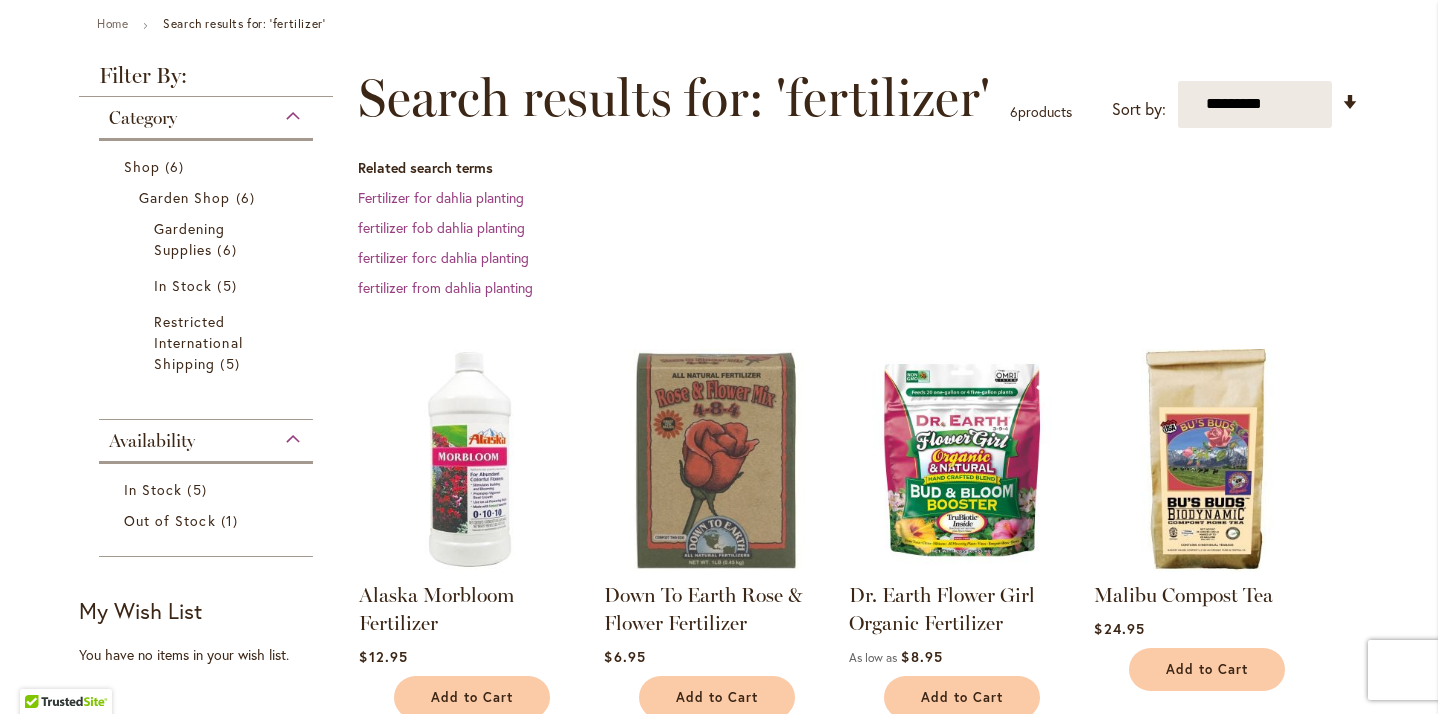 scroll, scrollTop: 237, scrollLeft: 0, axis: vertical 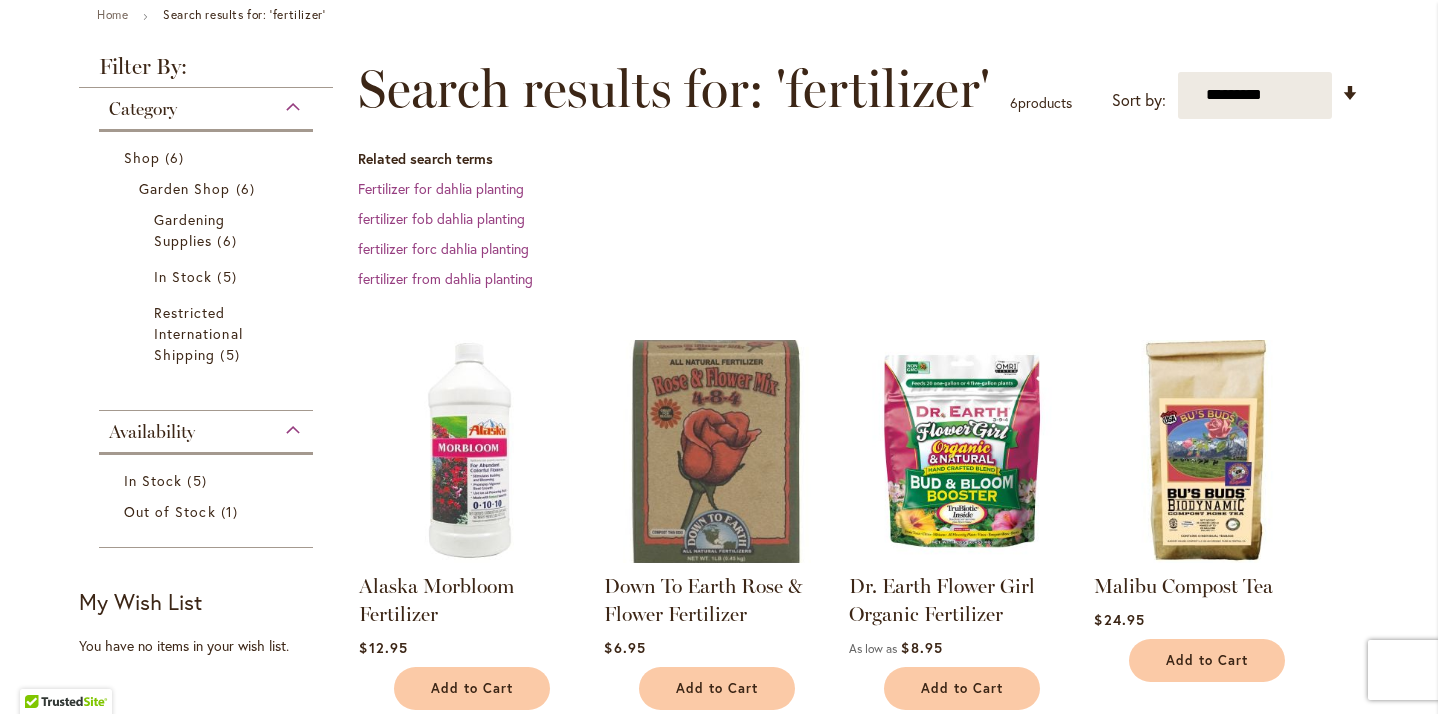 click at bounding box center (716, 451) 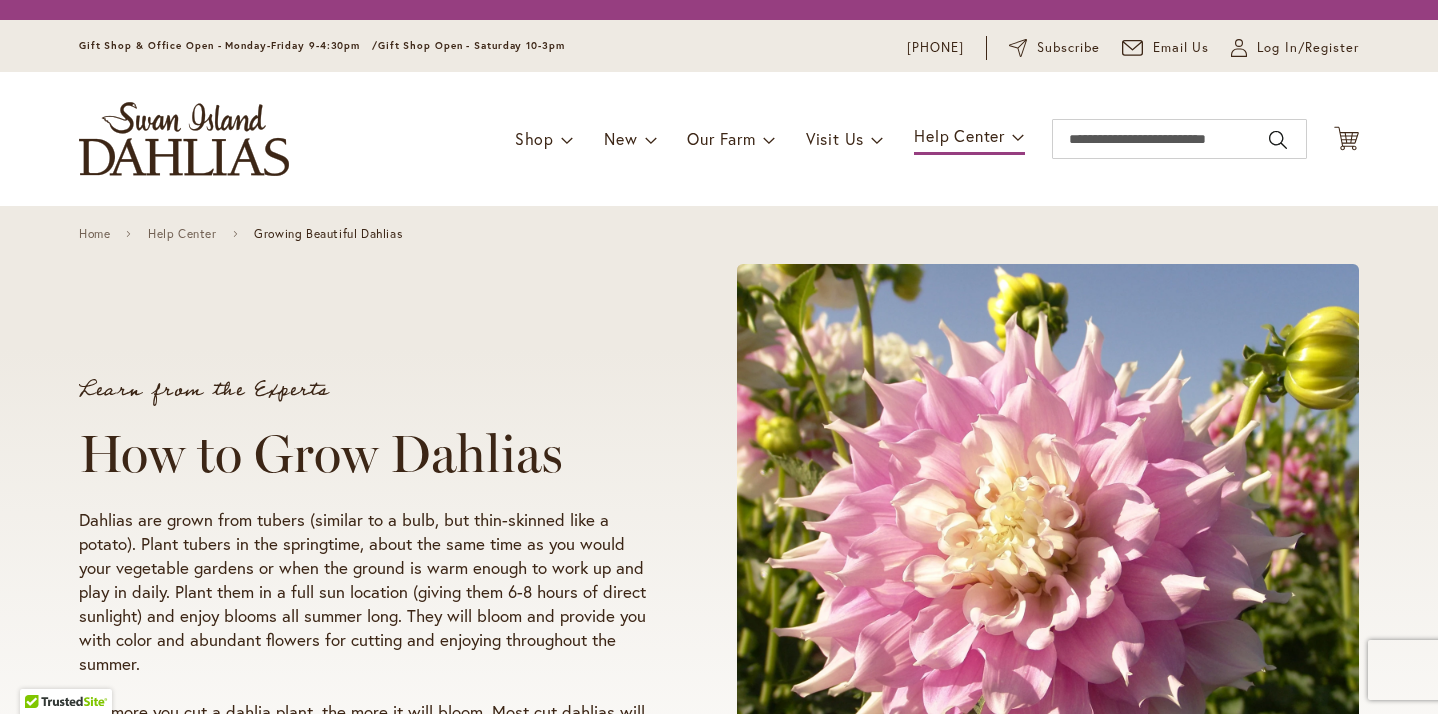 scroll, scrollTop: 0, scrollLeft: 0, axis: both 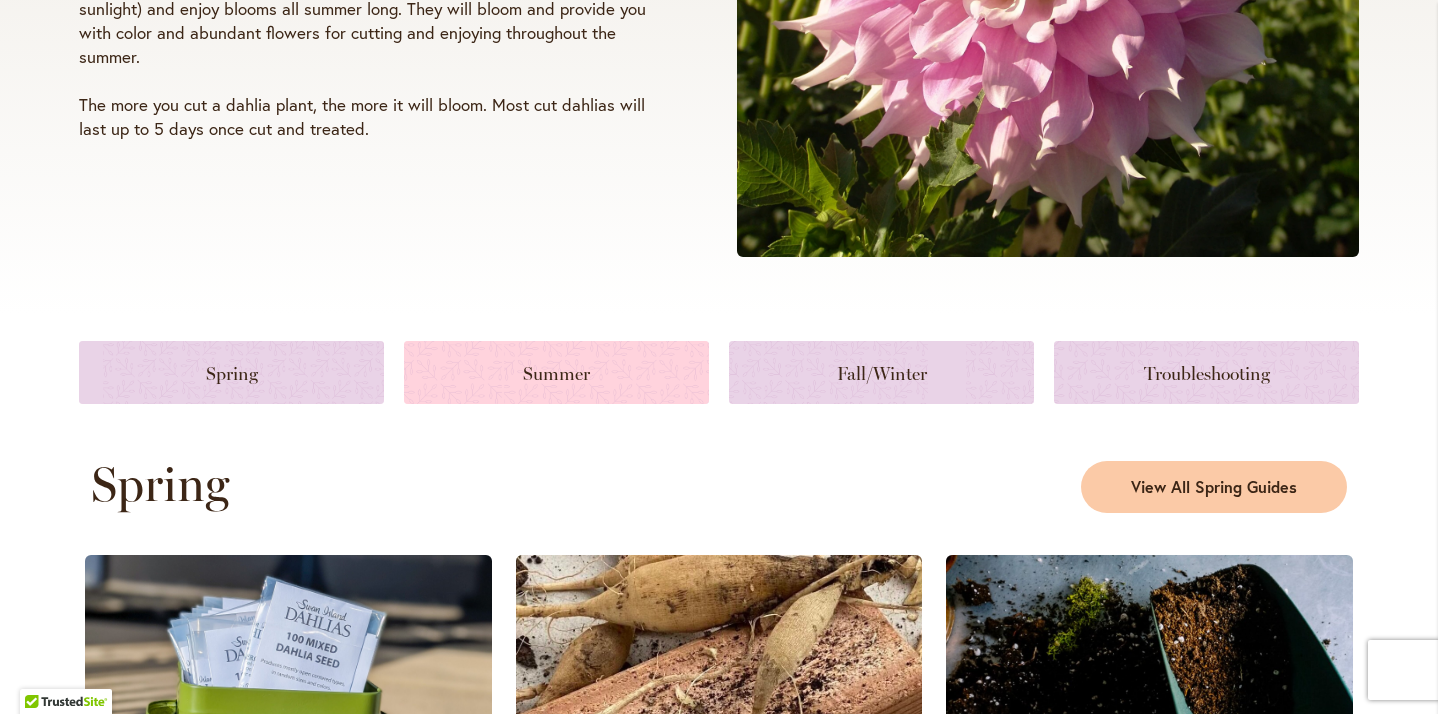 click at bounding box center (556, 372) 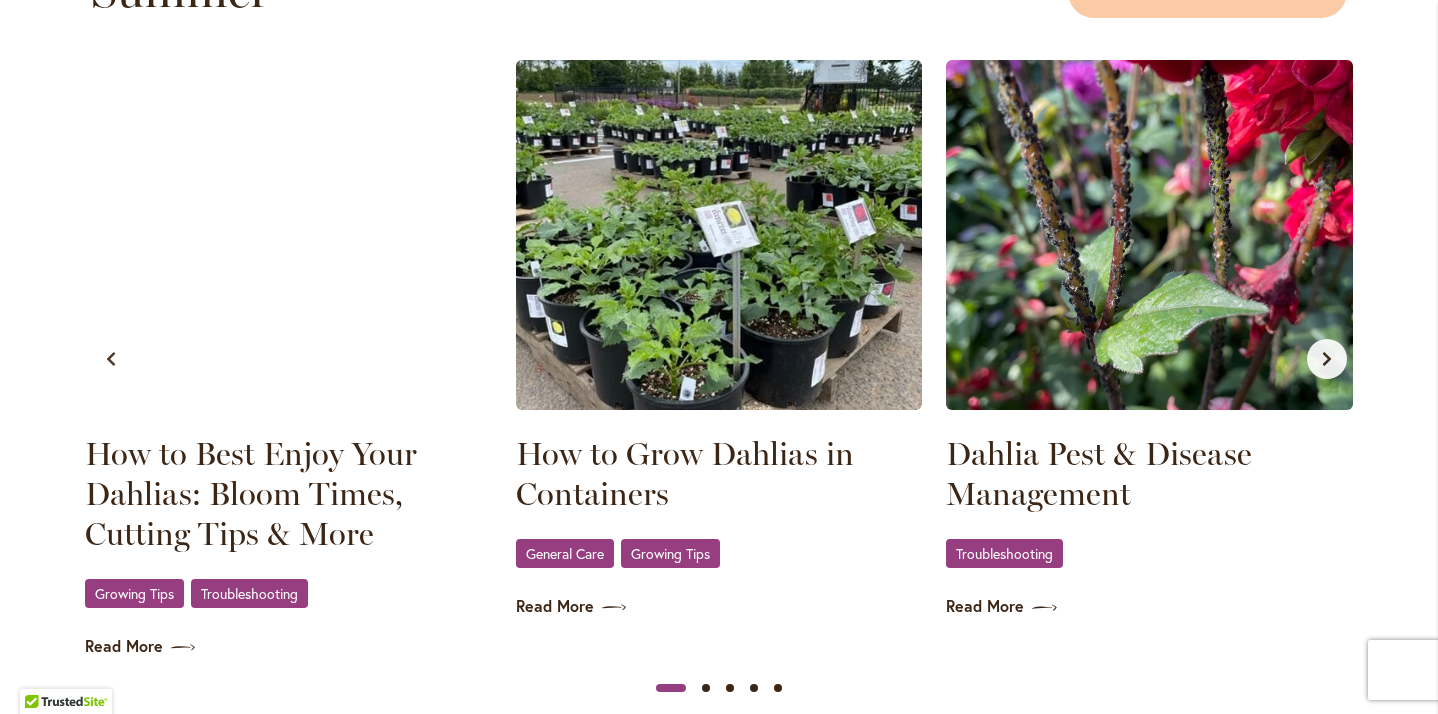 scroll, scrollTop: 1957, scrollLeft: 0, axis: vertical 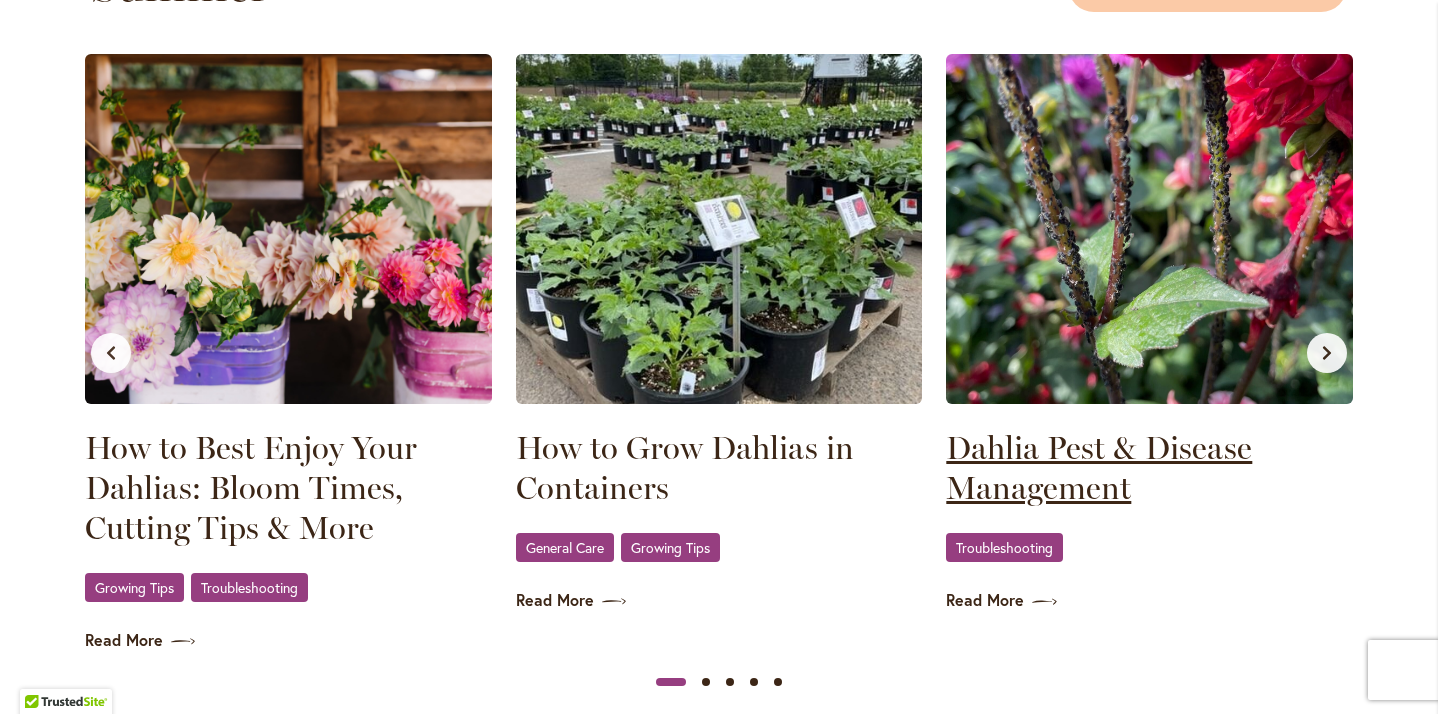 click on "Dahlia Pest & Disease Management" at bounding box center (1149, 468) 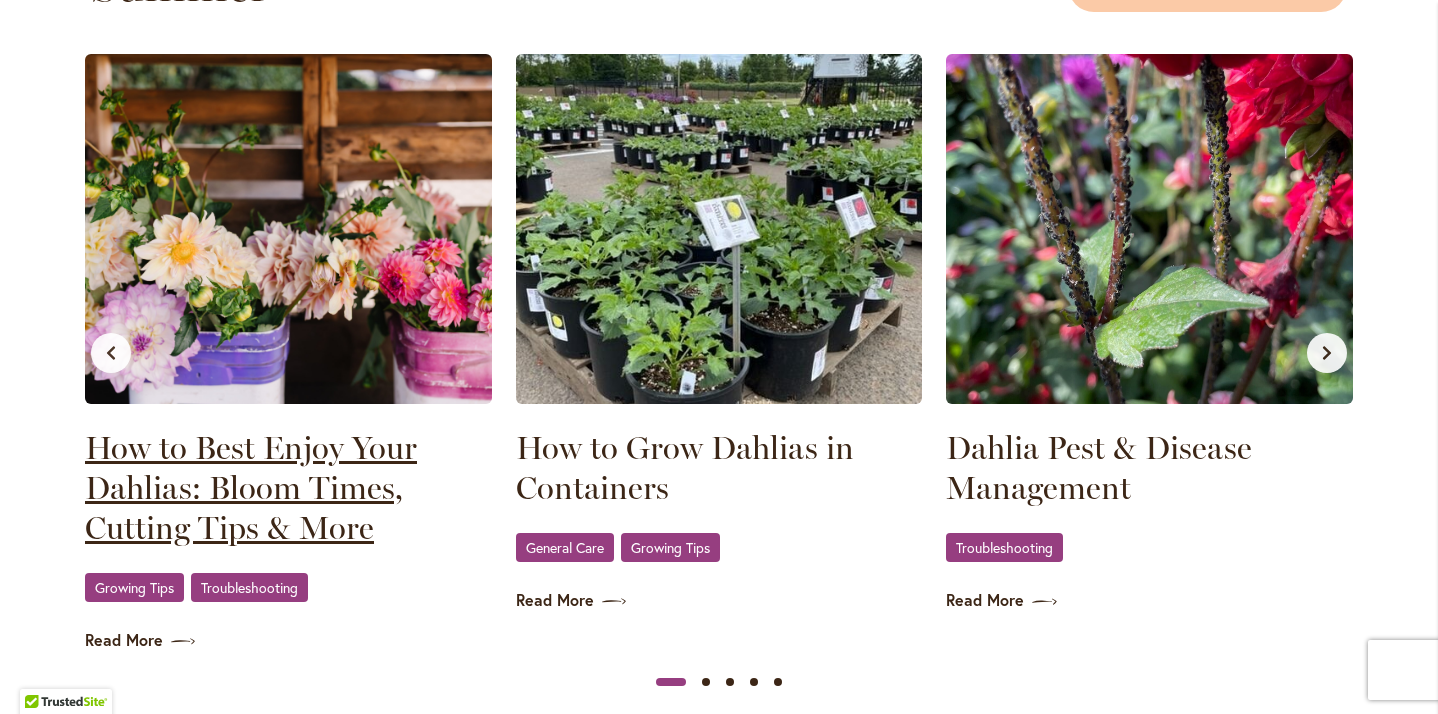 click on "How to Best Enjoy Your Dahlias: Bloom Times, Cutting Tips & More" at bounding box center [288, 488] 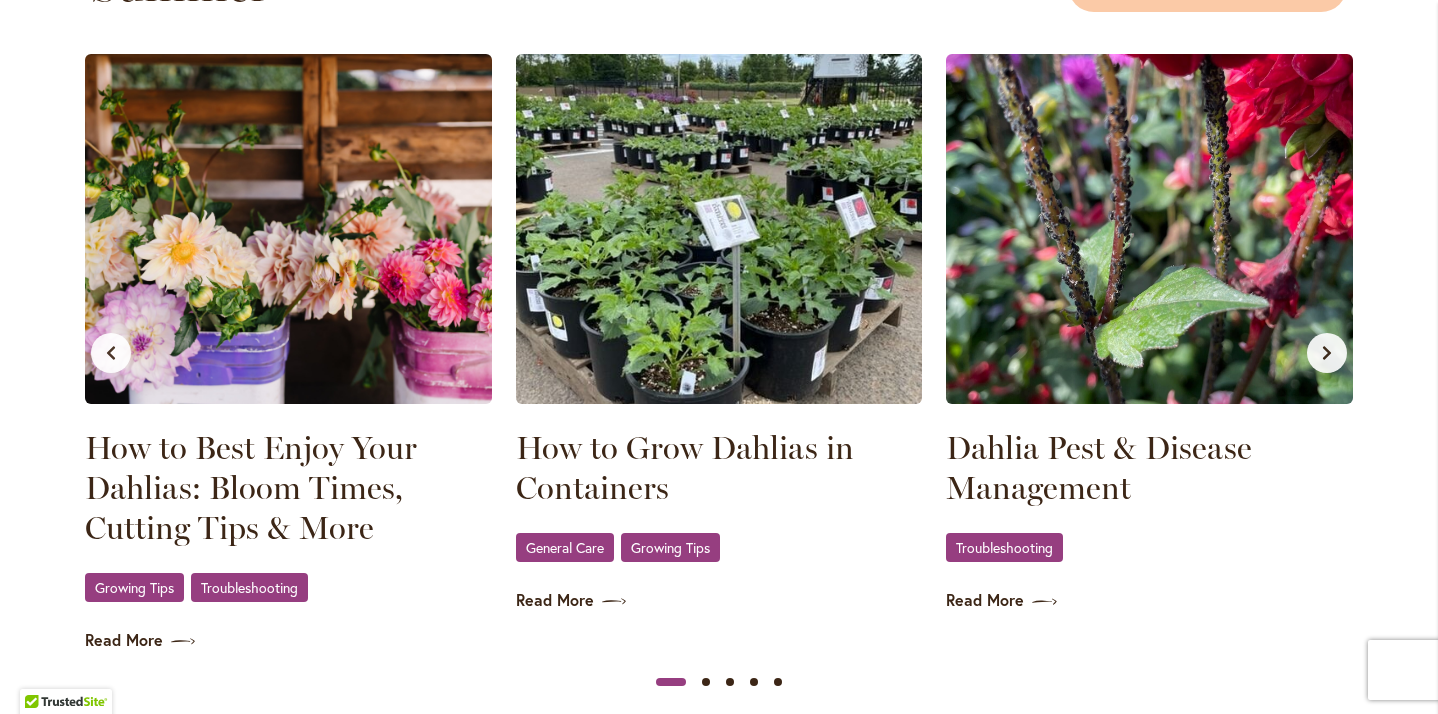 click 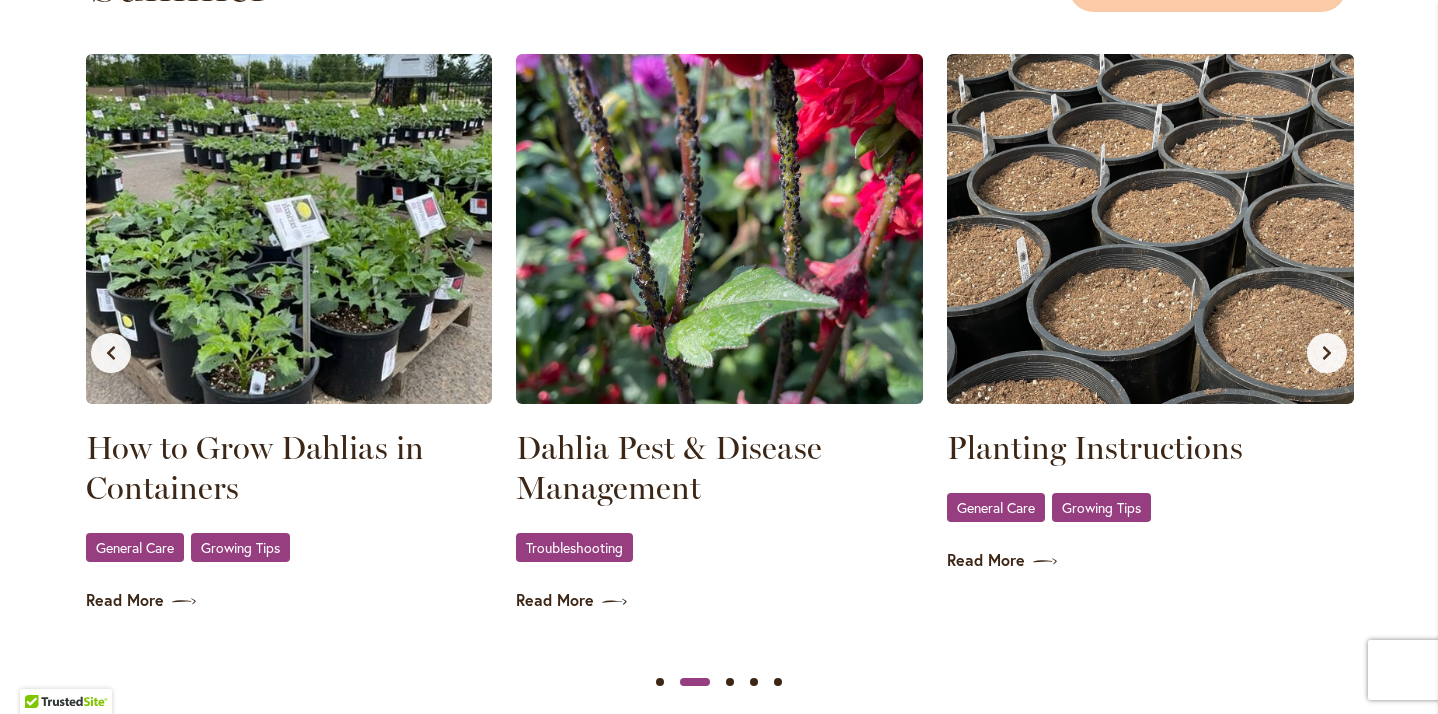 click 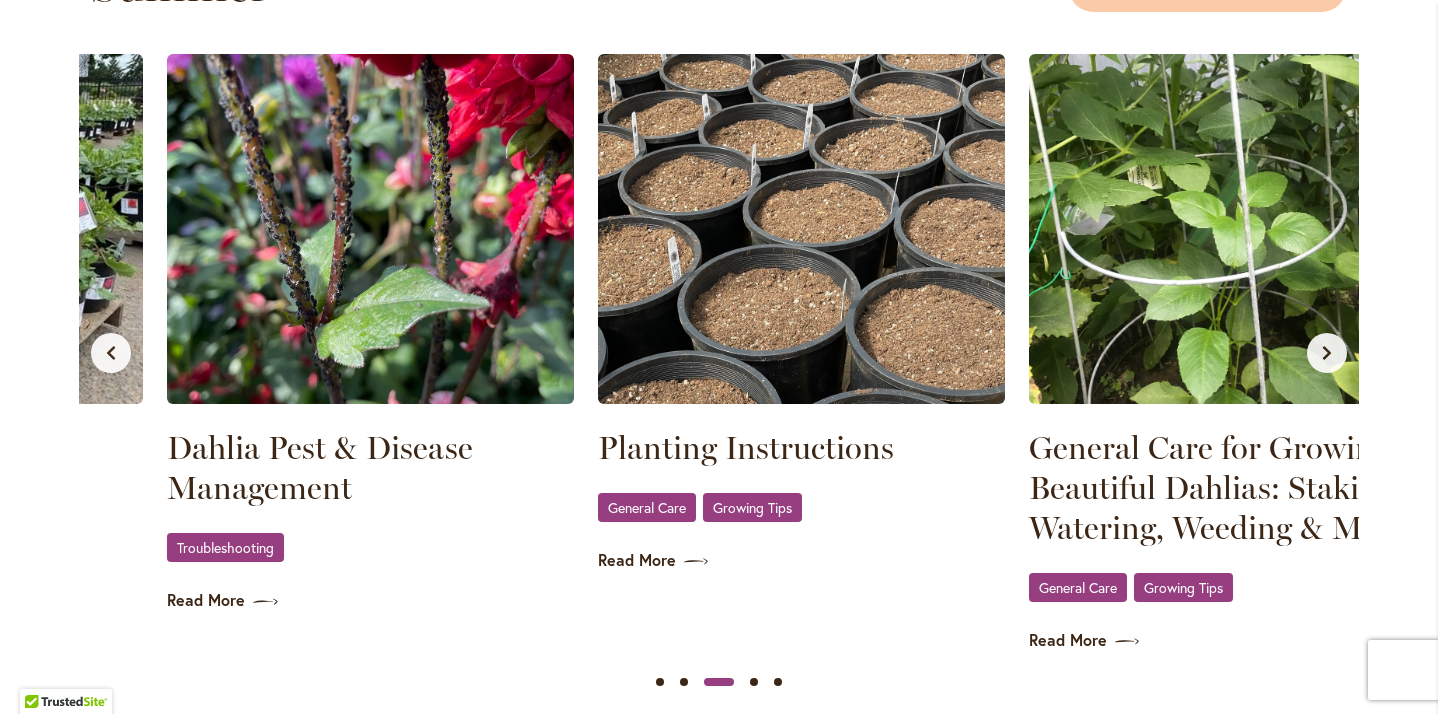 scroll, scrollTop: 0, scrollLeft: 861, axis: horizontal 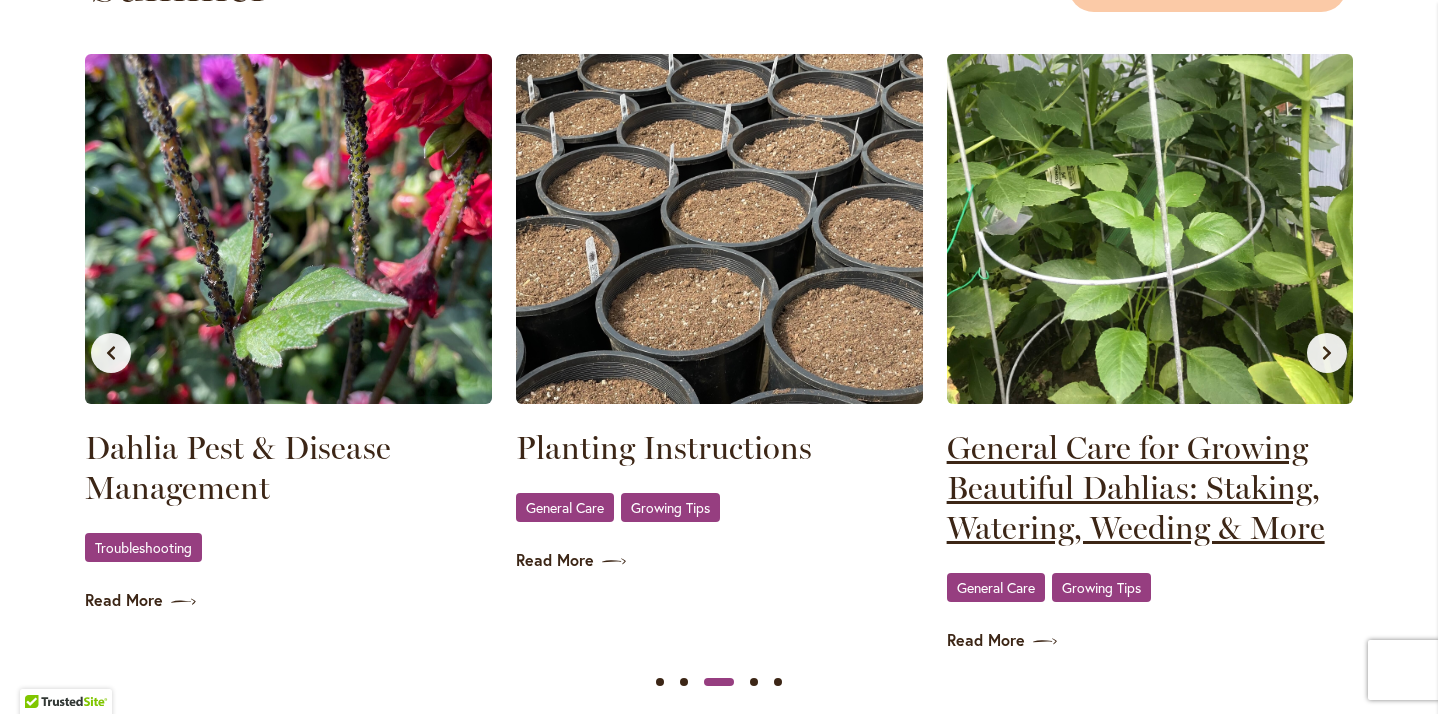 type 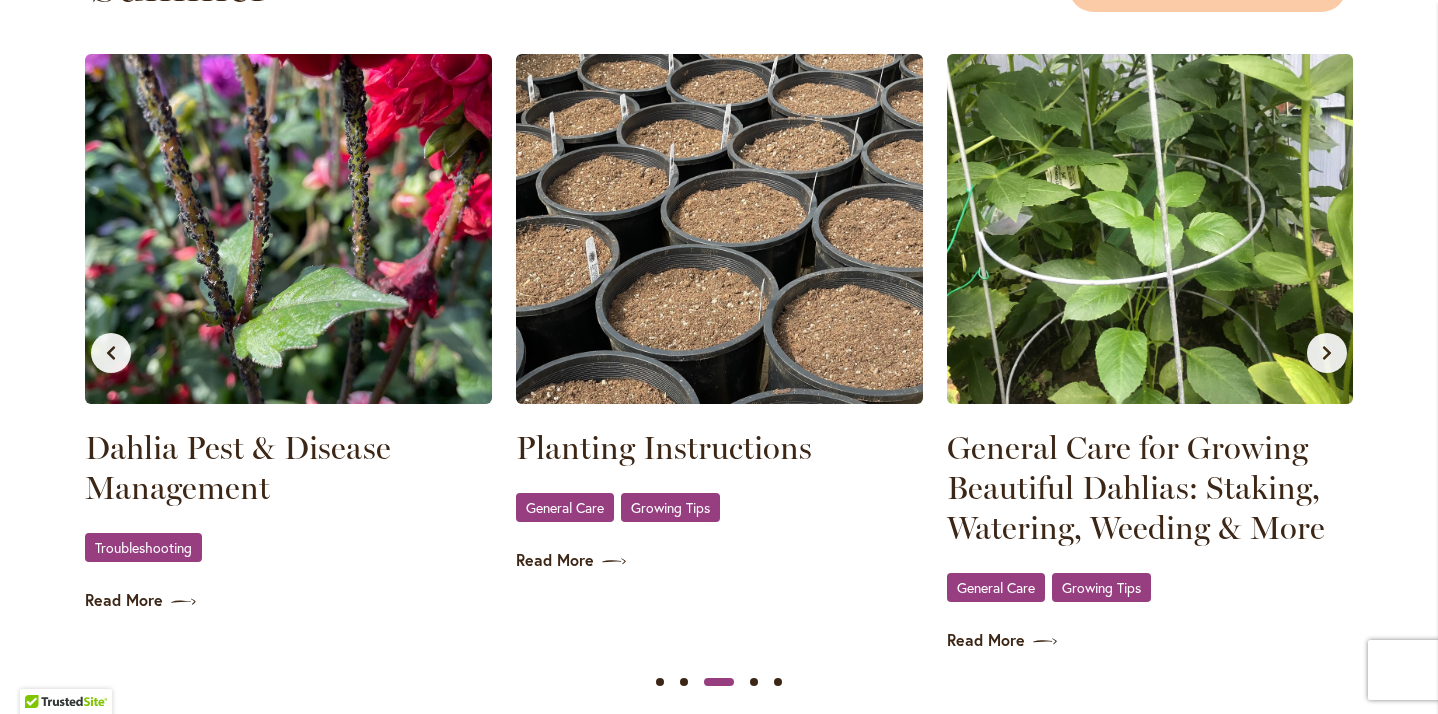 click 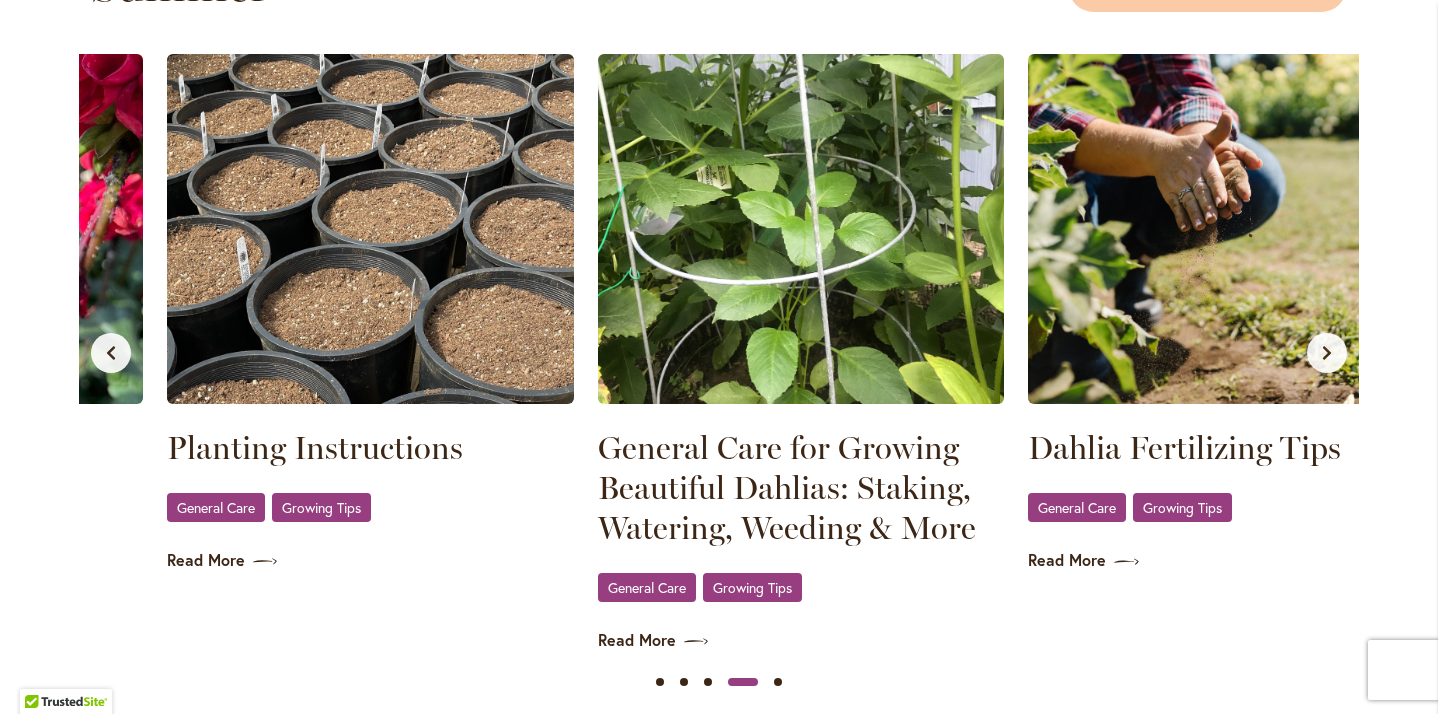 scroll, scrollTop: 0, scrollLeft: 1292, axis: horizontal 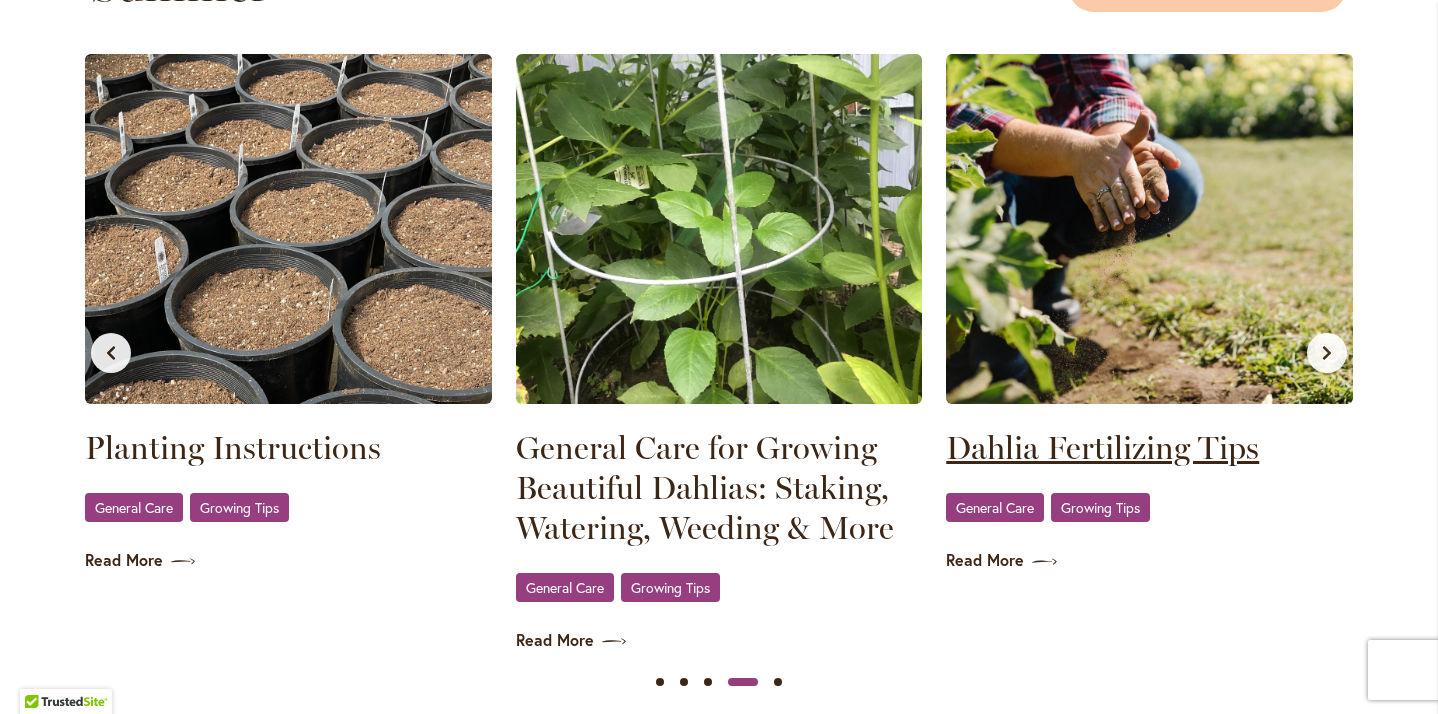 click on "Dahlia Fertilizing Tips" at bounding box center [1149, 448] 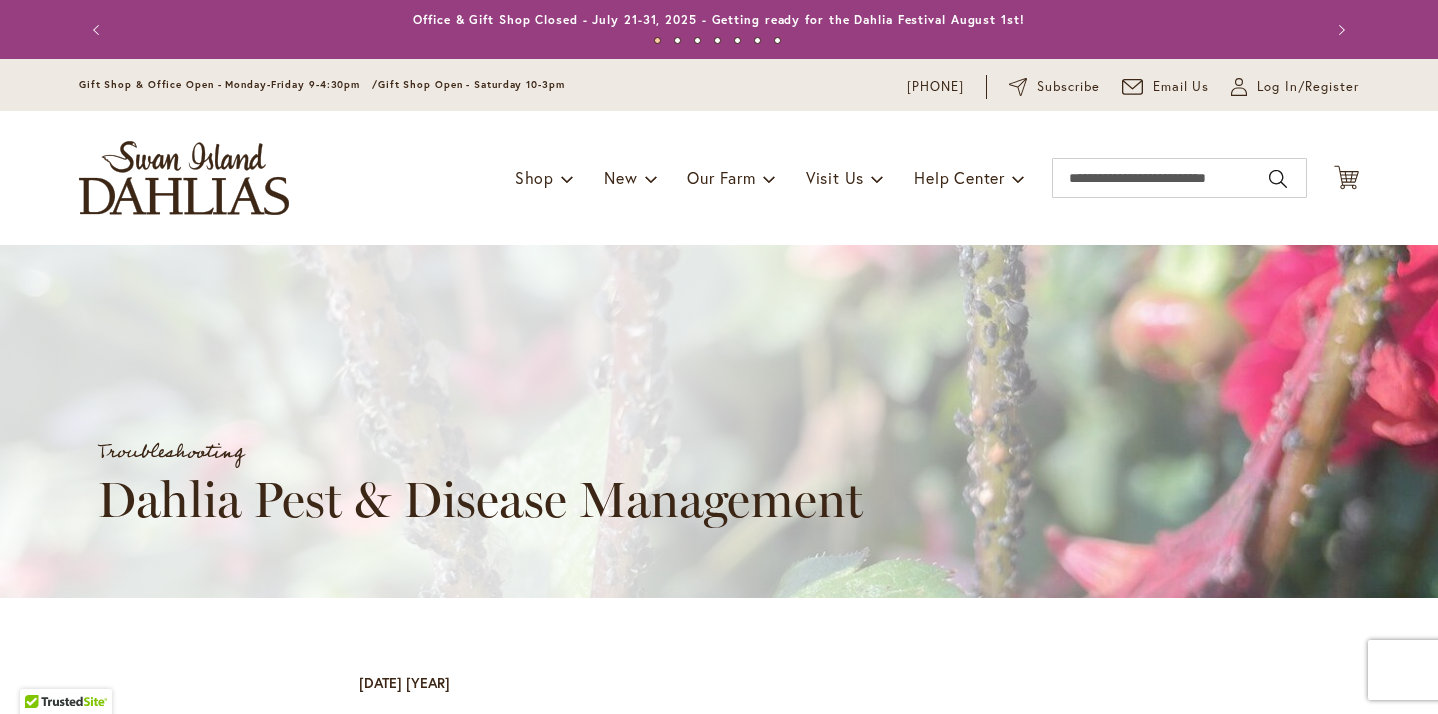 scroll, scrollTop: 0, scrollLeft: 0, axis: both 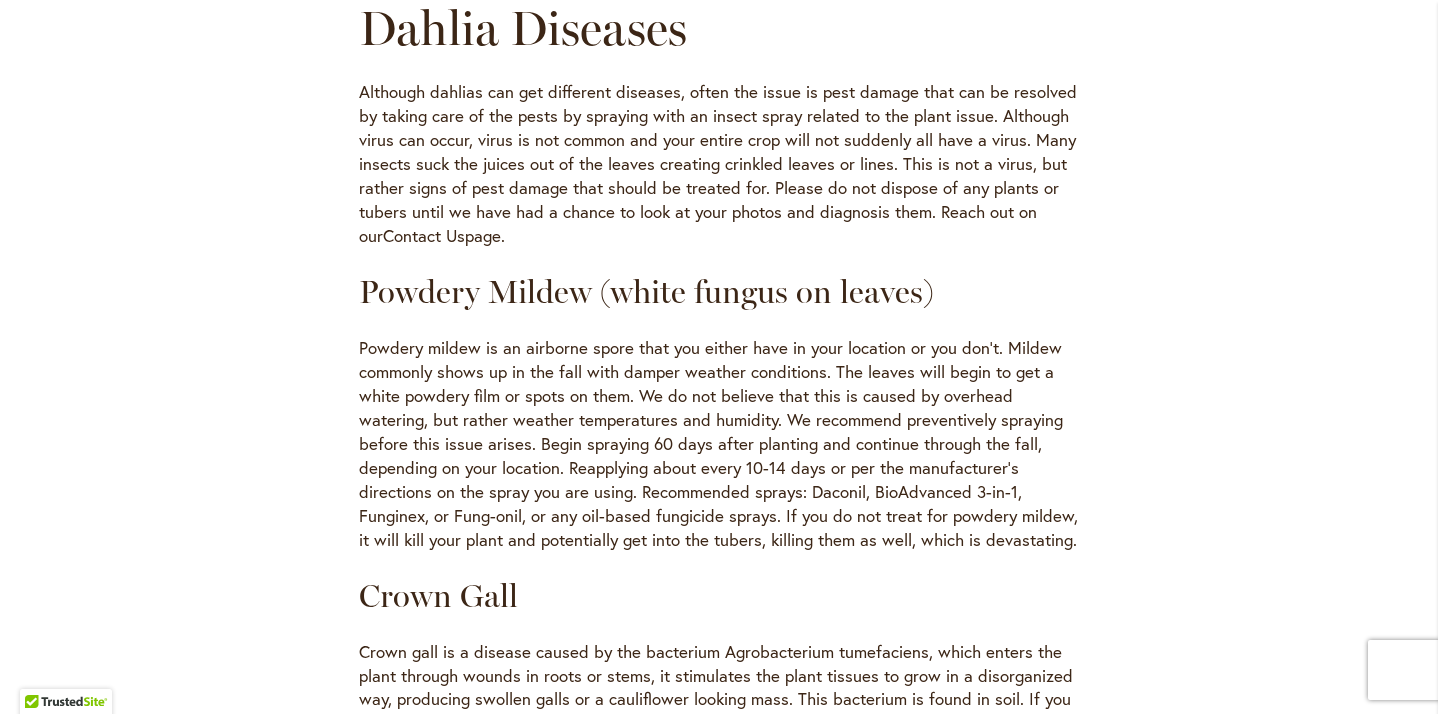 click on "Pests & Problems
Keys to Keeping Your Plants & Tubers Healthy
Maintain a healthy garden by controlling and preventing the spread of disease and virus through vectors (aphids, thrips, and other insects) which are known to be one of the main transporters. Pest prevention programs can assist in reducing damage to you plants and help control the spread of disease and virus. Research, along with new products is helping to protect our environment. Please be sure to handle products properly and research the best option for your gardening practices.
General Insects
Snails & Slugs
Check out this helpful  PDF by Oregon State University .
Earwigs
These insects will crawl up your plants and most often are found hiding or chewing on your blooms. They can be a nuisance especially when you cut your dahlias to bring the beautiful blooms inside. We recommend treating your plants with Sevin-5 dust or spray, malathion, or sprays containing pyrethrins." at bounding box center [719, -253] 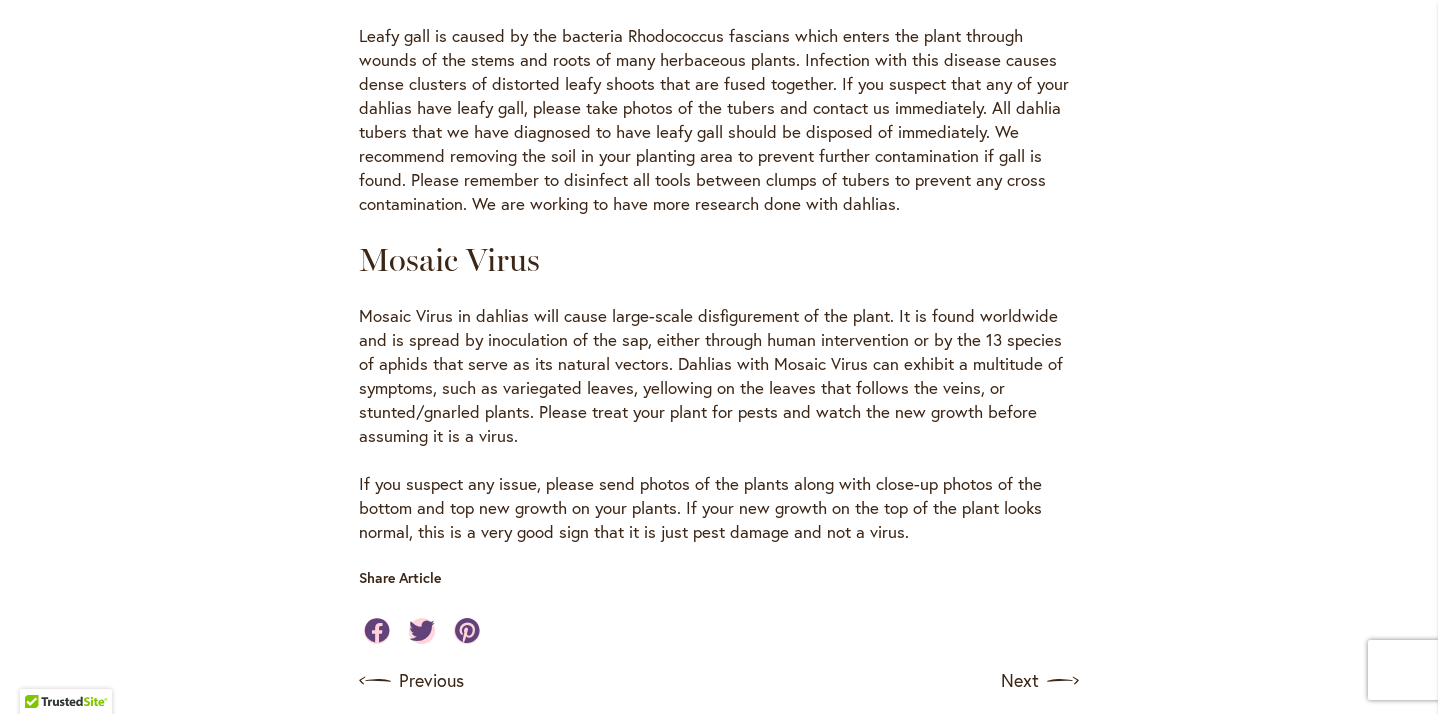 scroll, scrollTop: 3620, scrollLeft: 0, axis: vertical 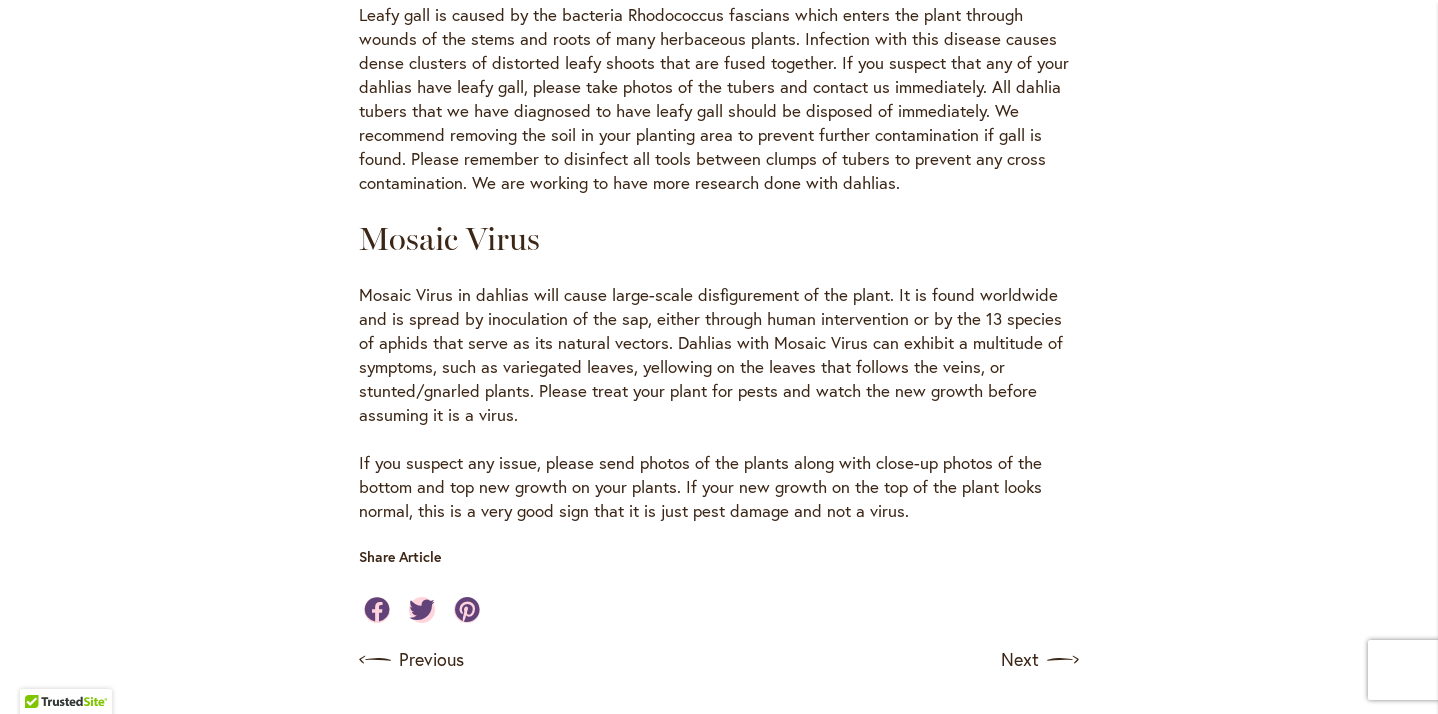 click on "Mosaic Virus" at bounding box center (719, 239) 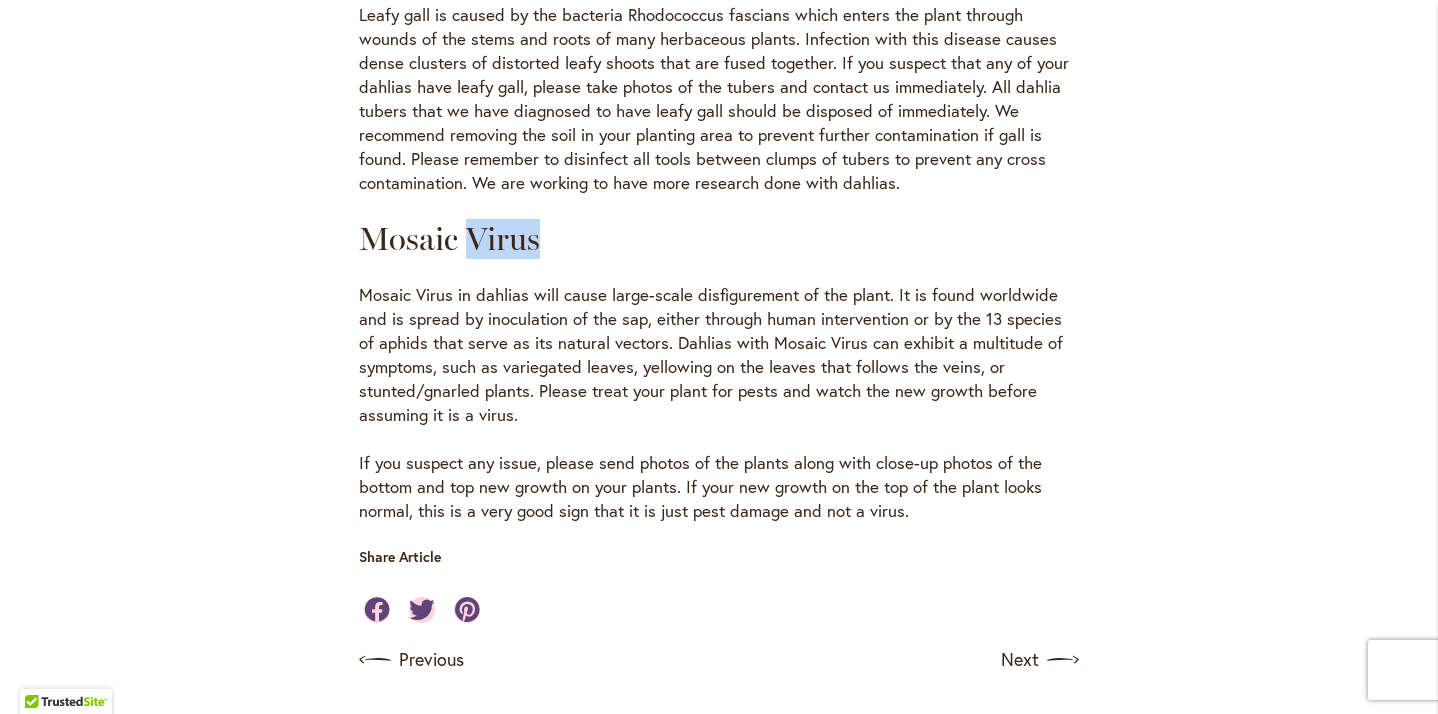 click on "Mosaic Virus" at bounding box center (719, 239) 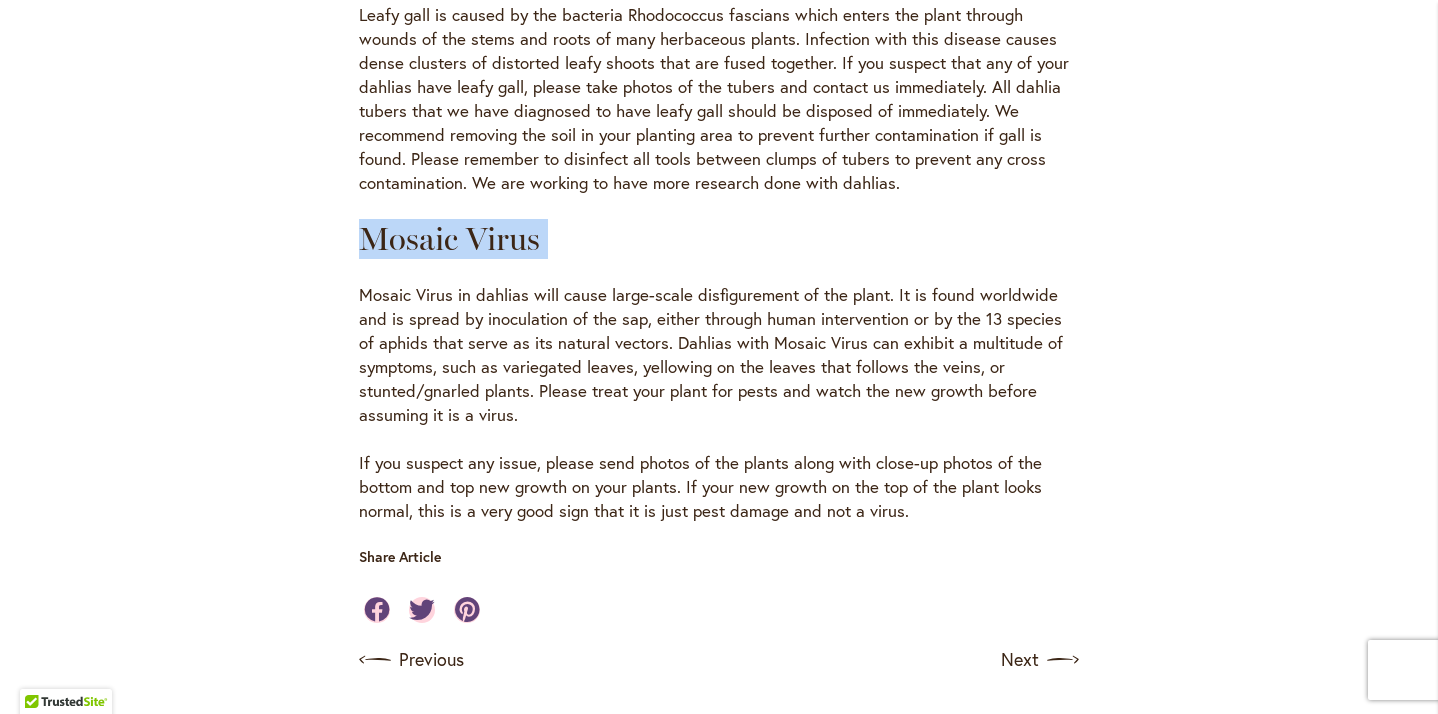 click on "Mosaic Virus" at bounding box center [719, 239] 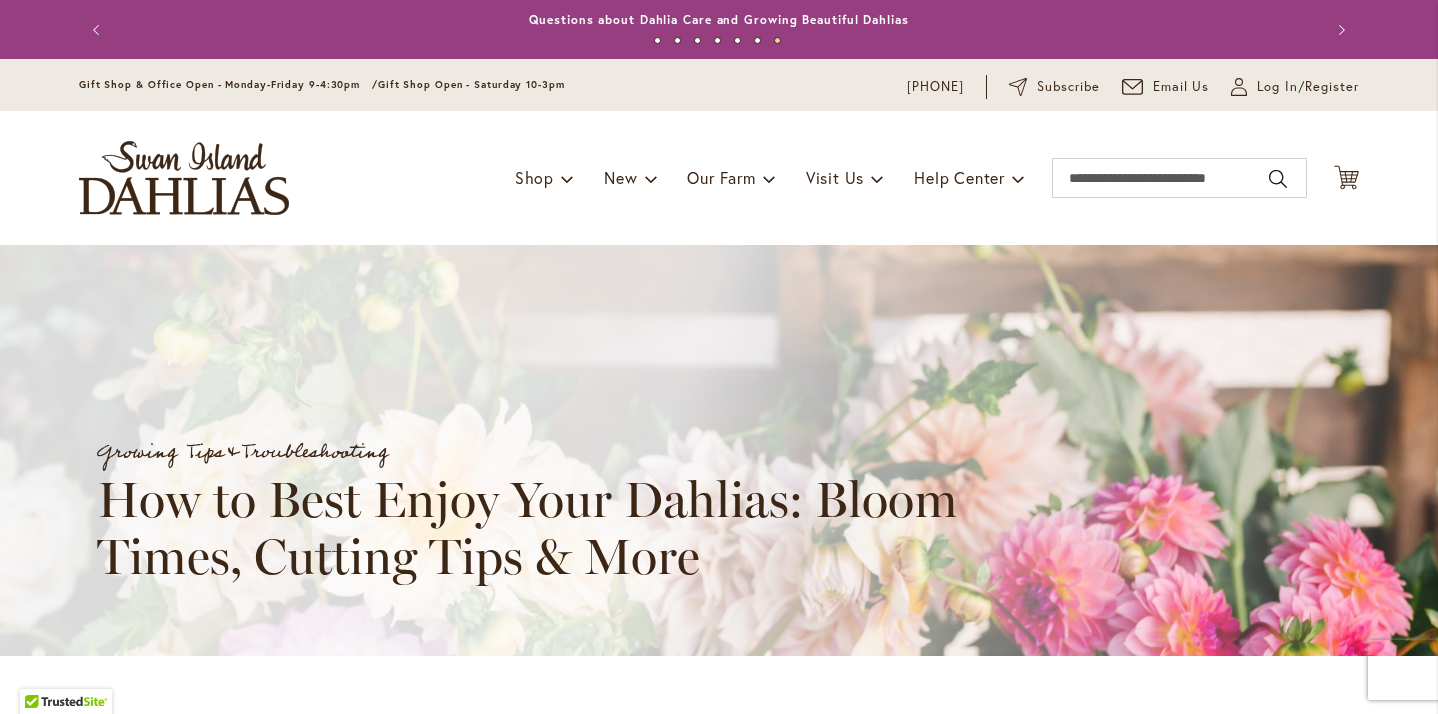 scroll, scrollTop: 0, scrollLeft: 0, axis: both 